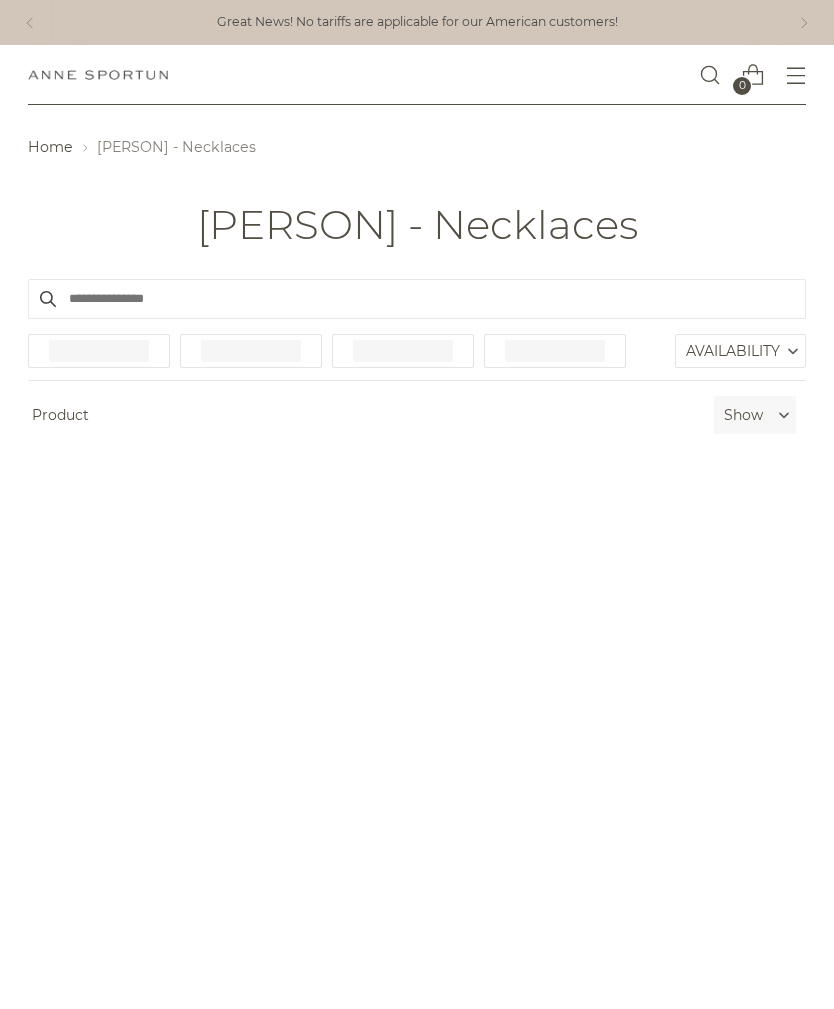 scroll, scrollTop: 0, scrollLeft: 0, axis: both 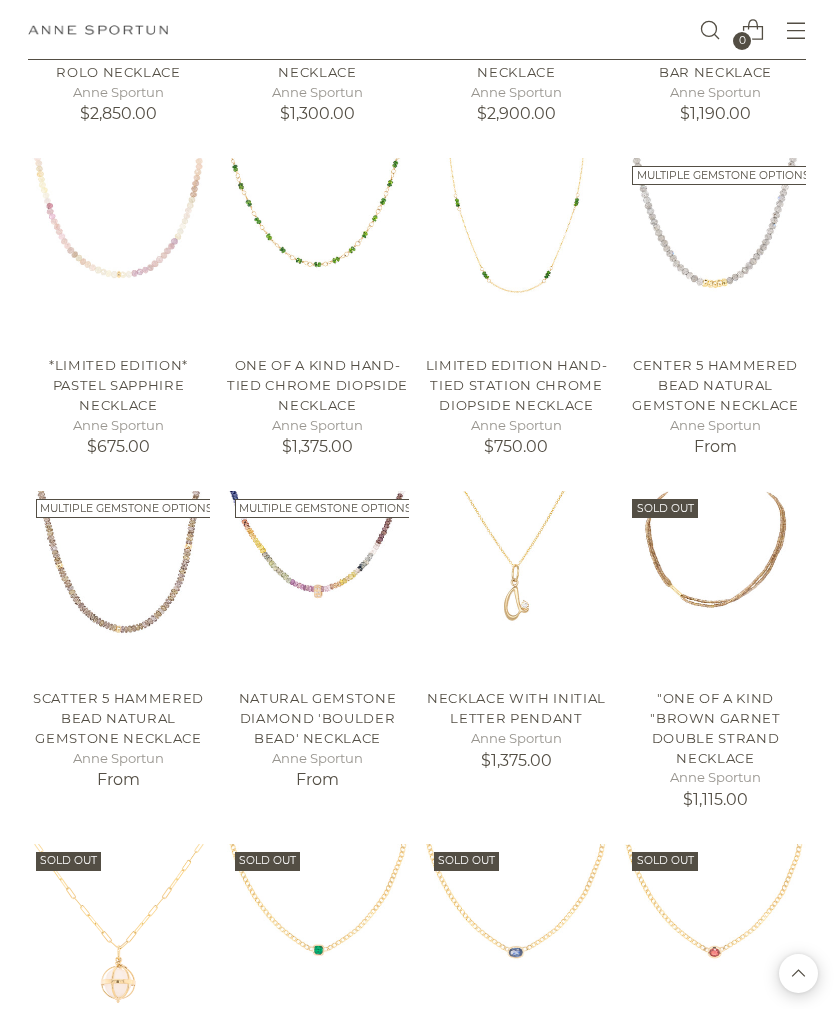 click on "No.04 'Archive' 0.27ct Emerald  Necklace" at bounding box center (317, 1061) 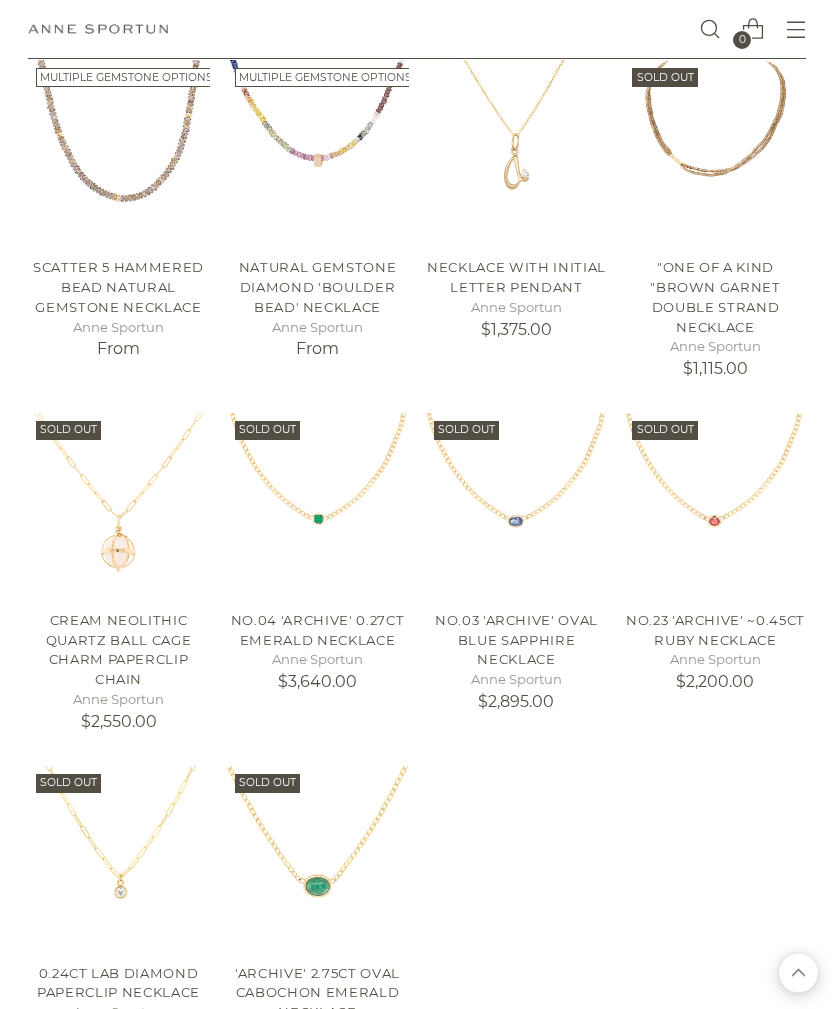 scroll, scrollTop: 12683, scrollLeft: 0, axis: vertical 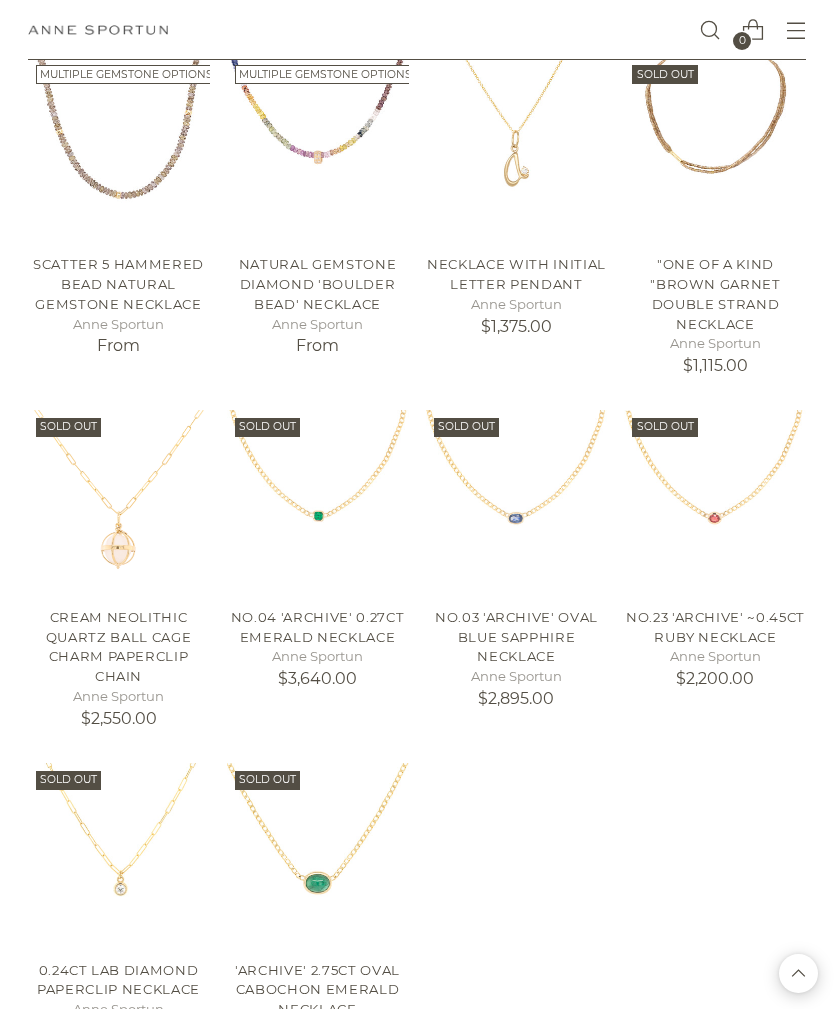 click on "'Archive' 2.75ct Oval Cabochon Emerald Necklace" at bounding box center (317, 989) 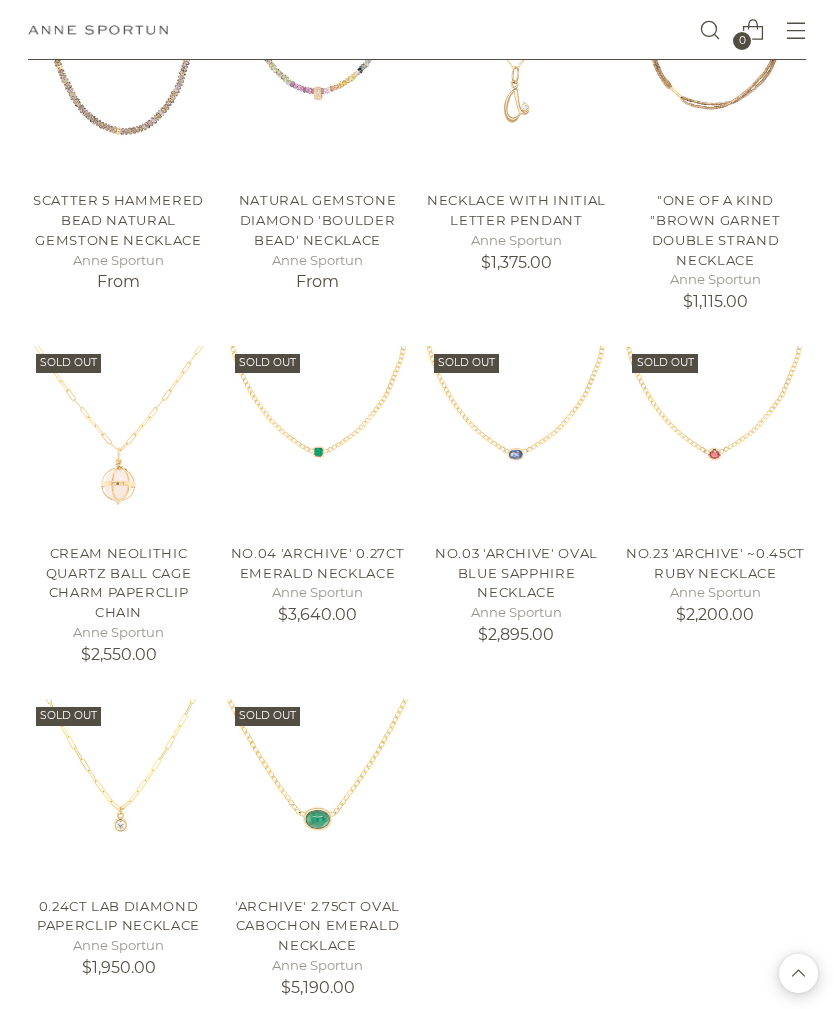 click on "No.04 'Archive' 0.27ct Emerald  Necklace" at bounding box center (317, 563) 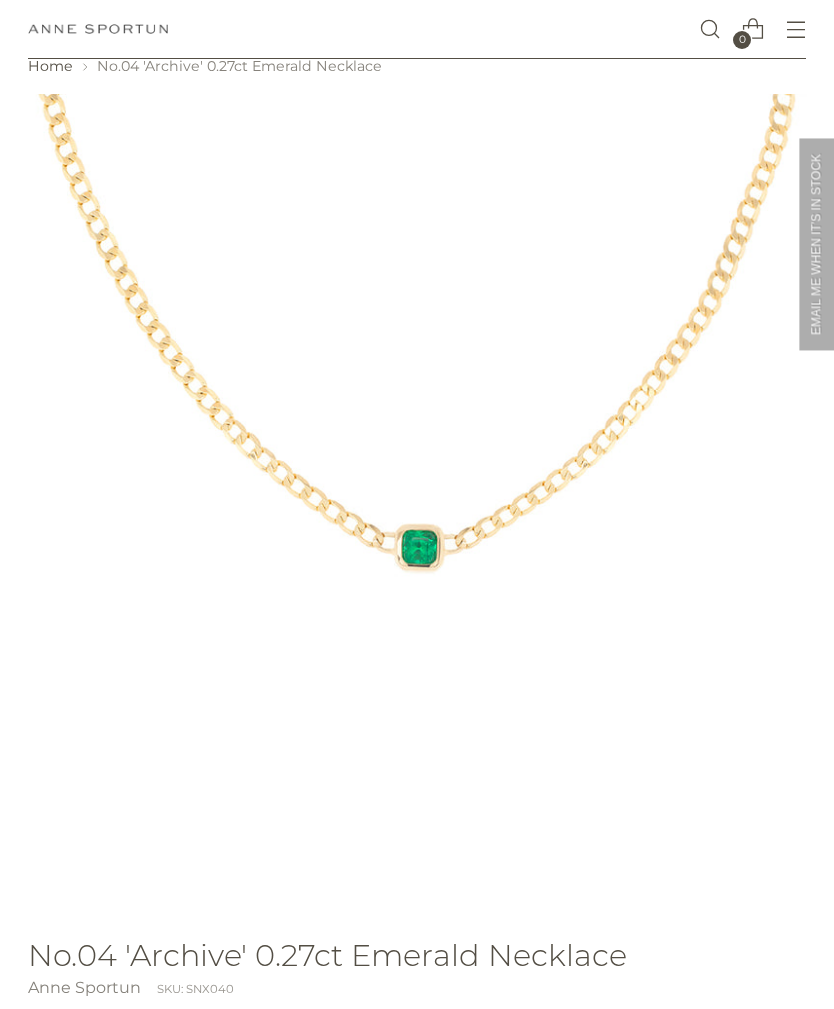 scroll, scrollTop: 274, scrollLeft: 0, axis: vertical 